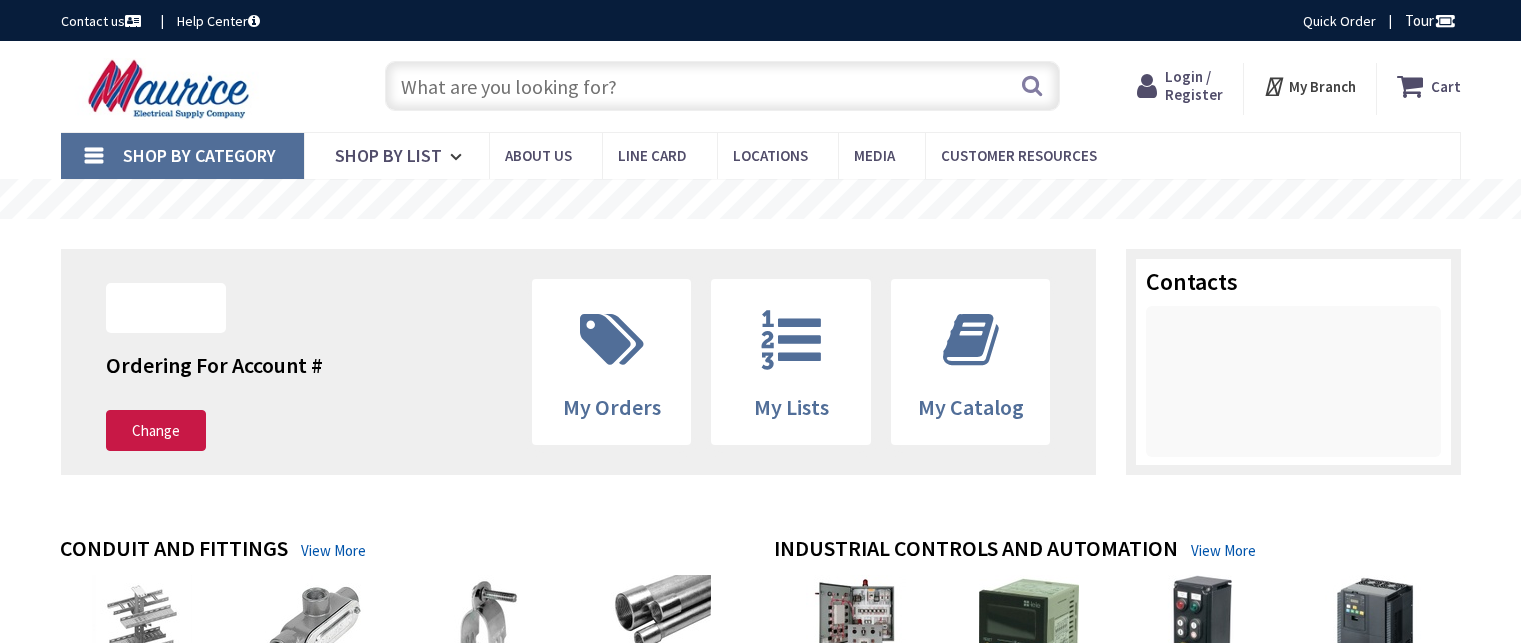scroll, scrollTop: 0, scrollLeft: 0, axis: both 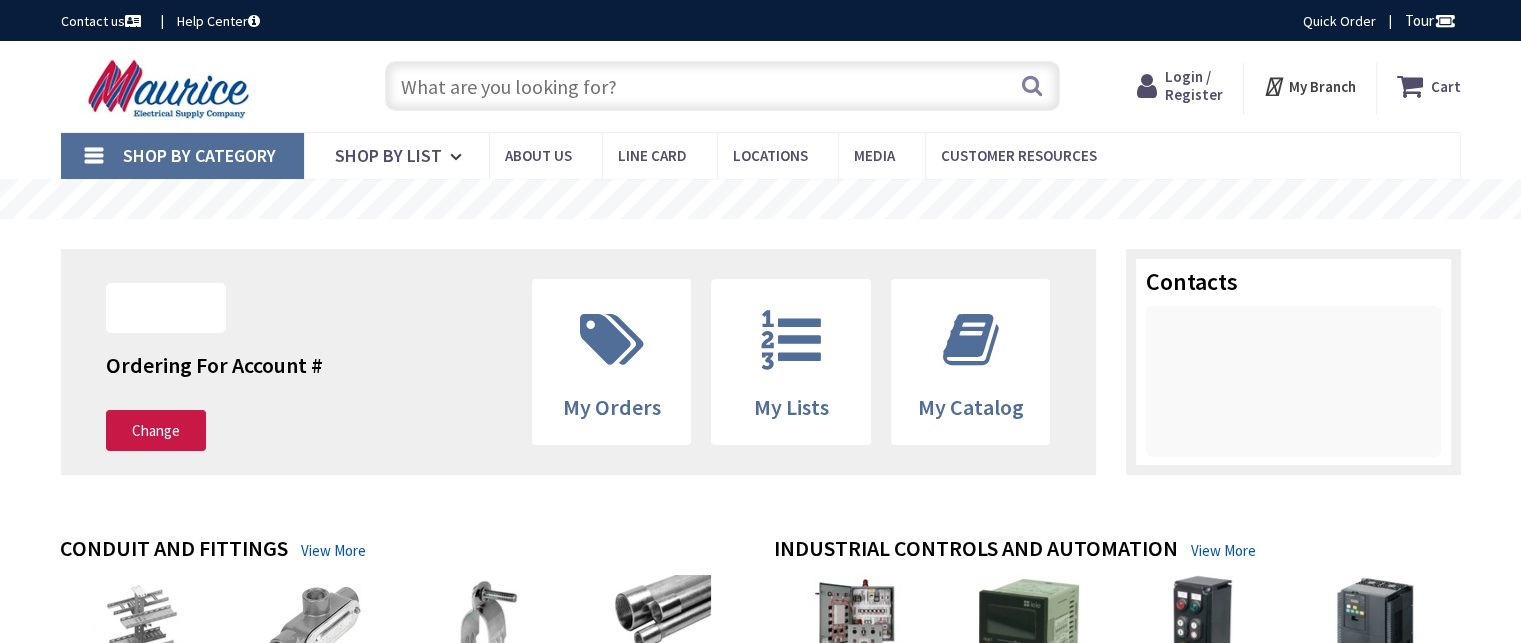 click at bounding box center (722, 86) 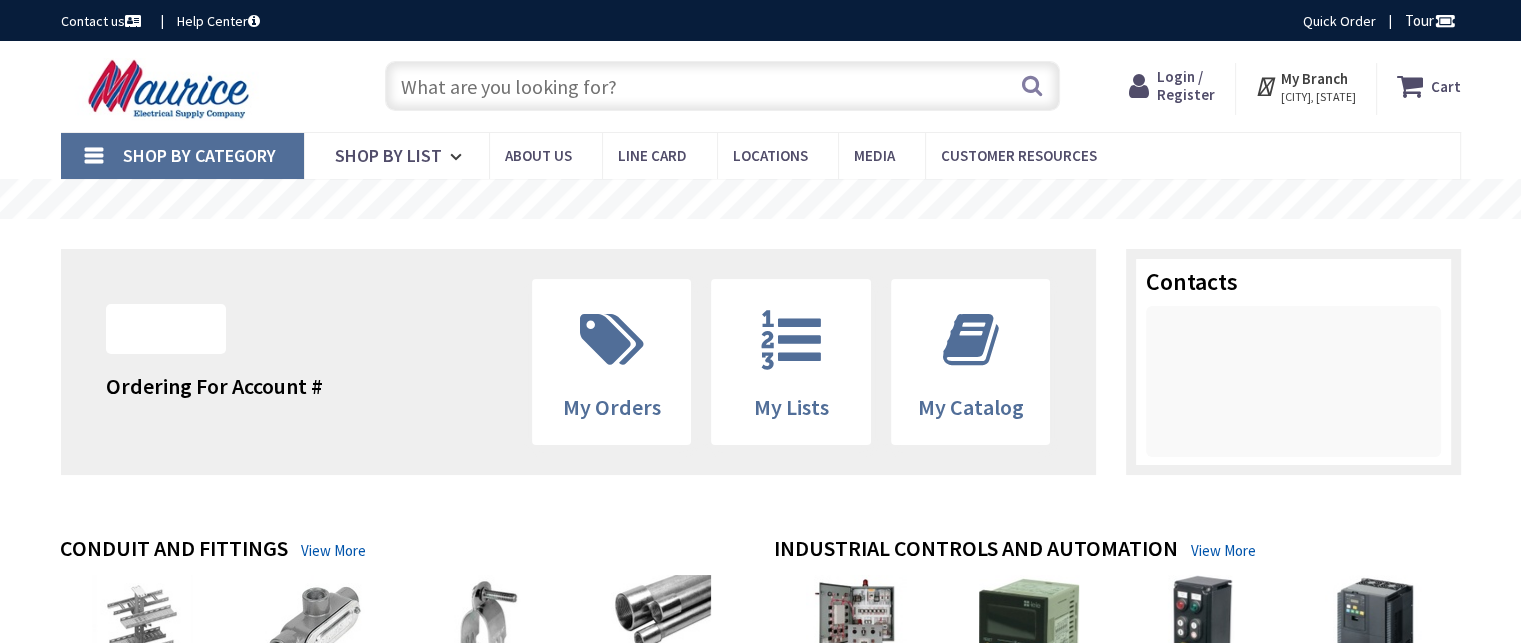 scroll, scrollTop: 0, scrollLeft: 0, axis: both 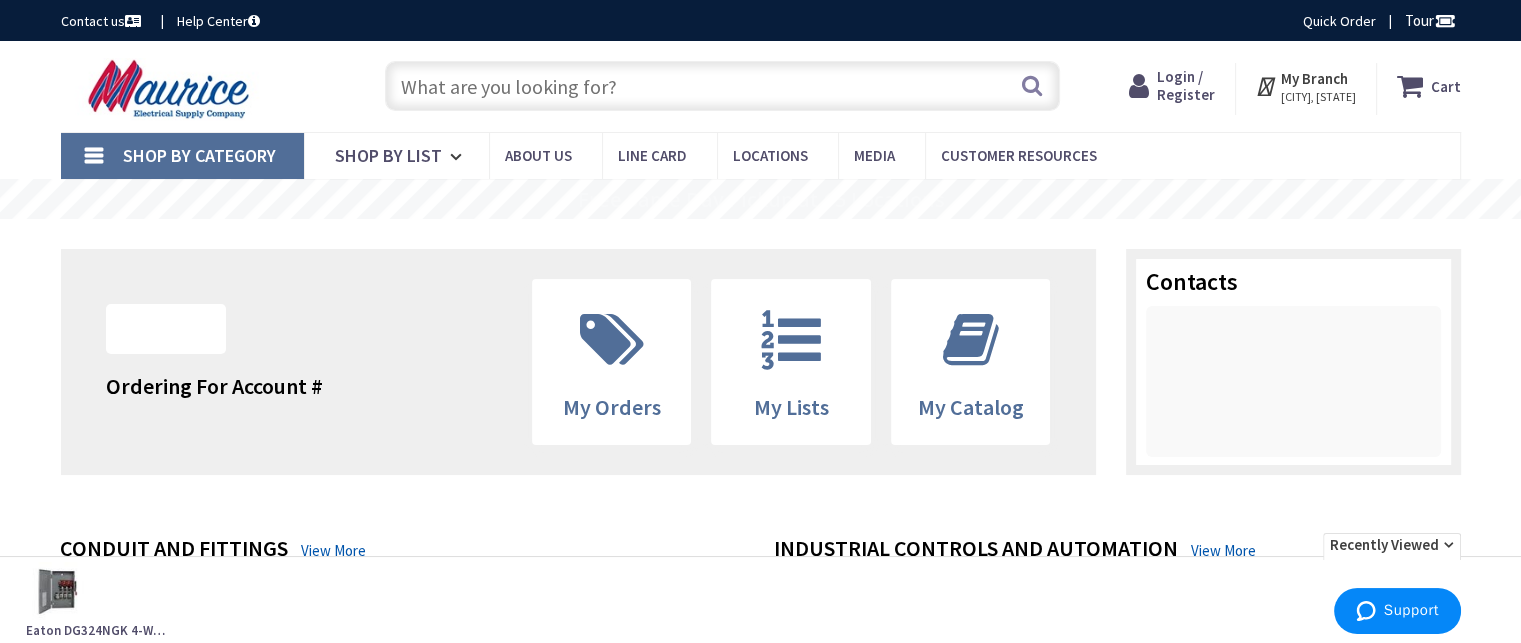 click on "Login / Register" at bounding box center [1186, 85] 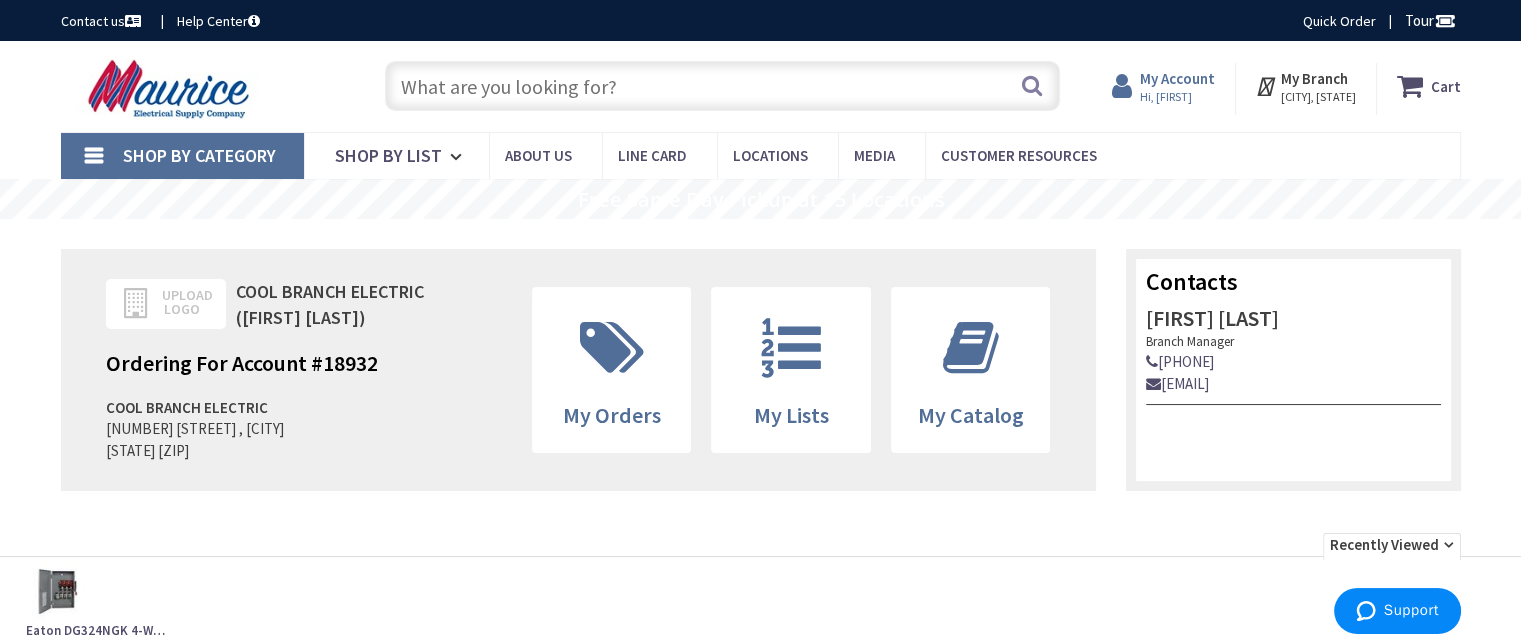 scroll, scrollTop: 0, scrollLeft: 0, axis: both 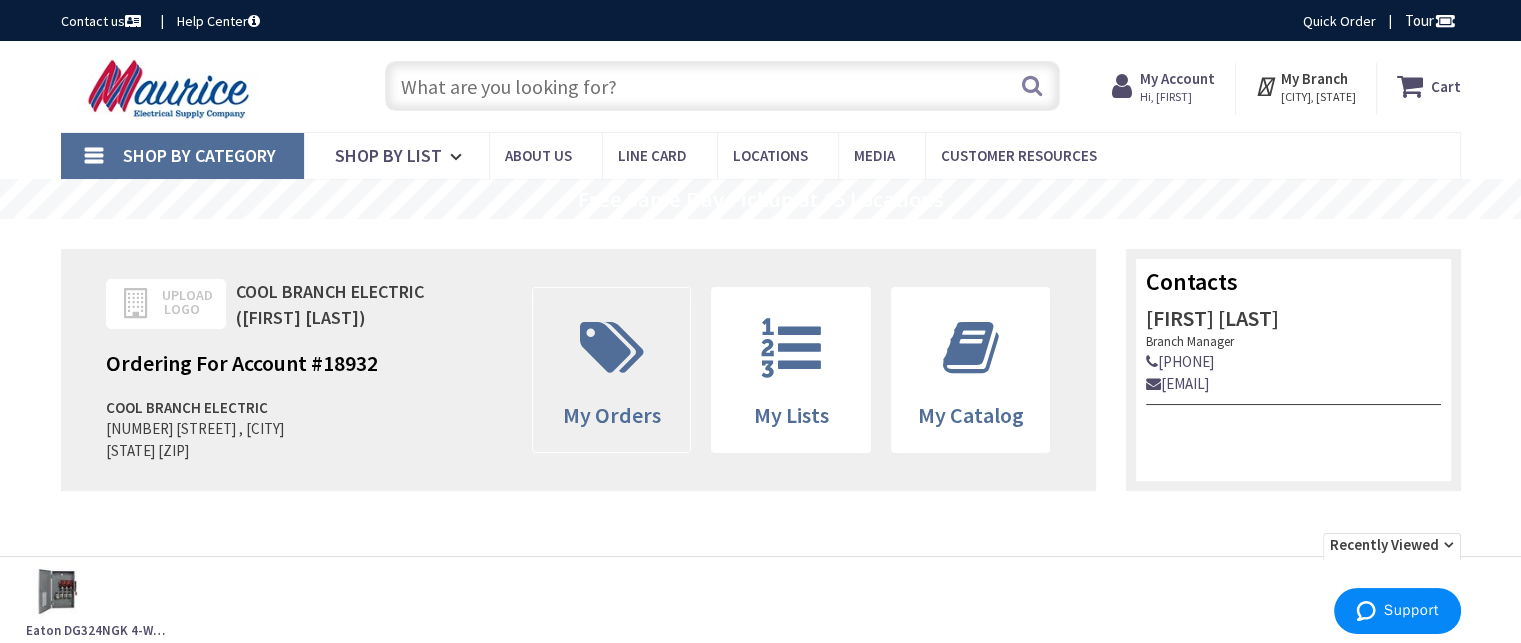 click at bounding box center [612, 348] 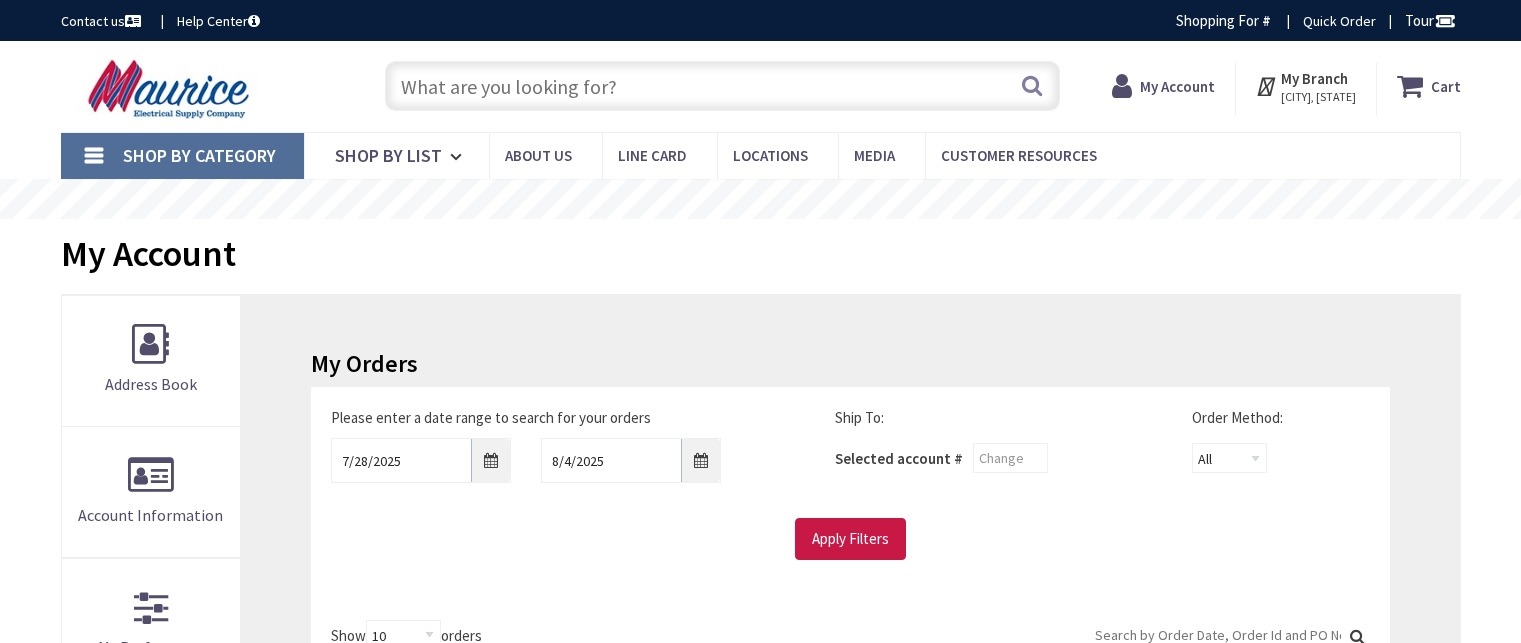 scroll, scrollTop: 111, scrollLeft: 0, axis: vertical 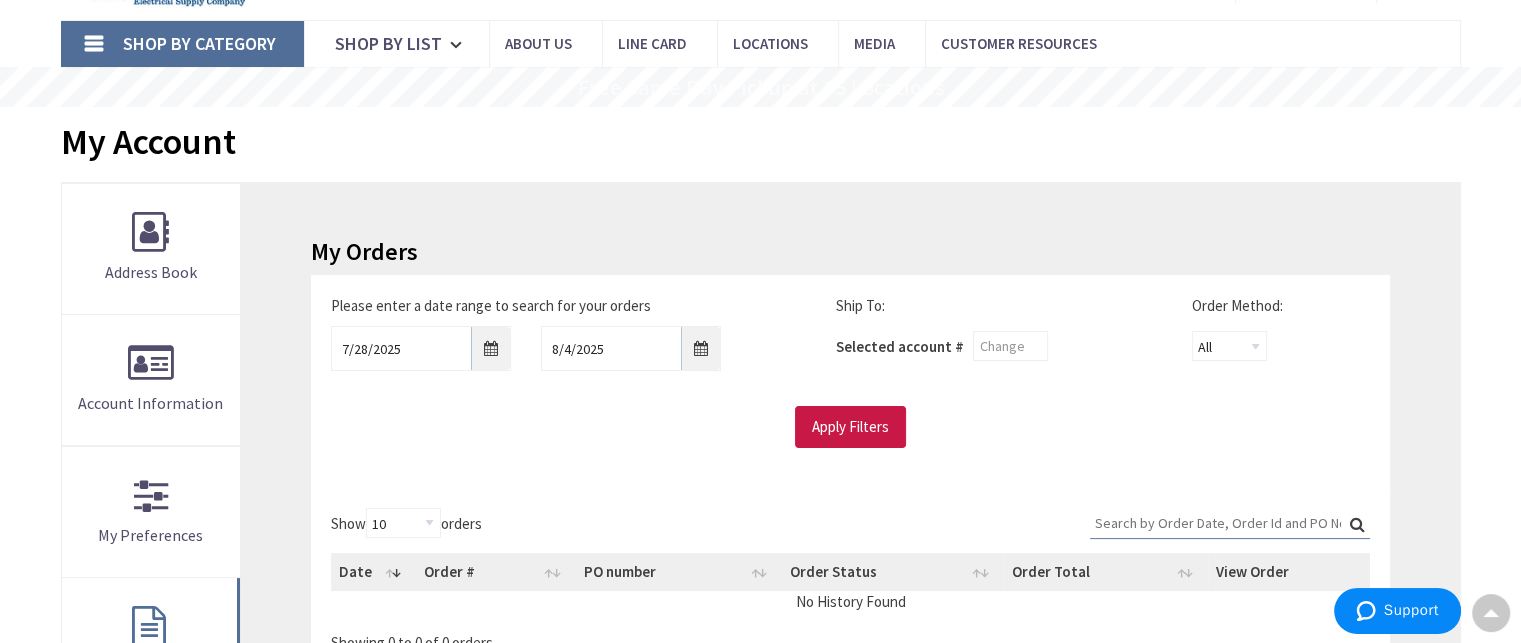 click on "Search:" at bounding box center (1230, 523) 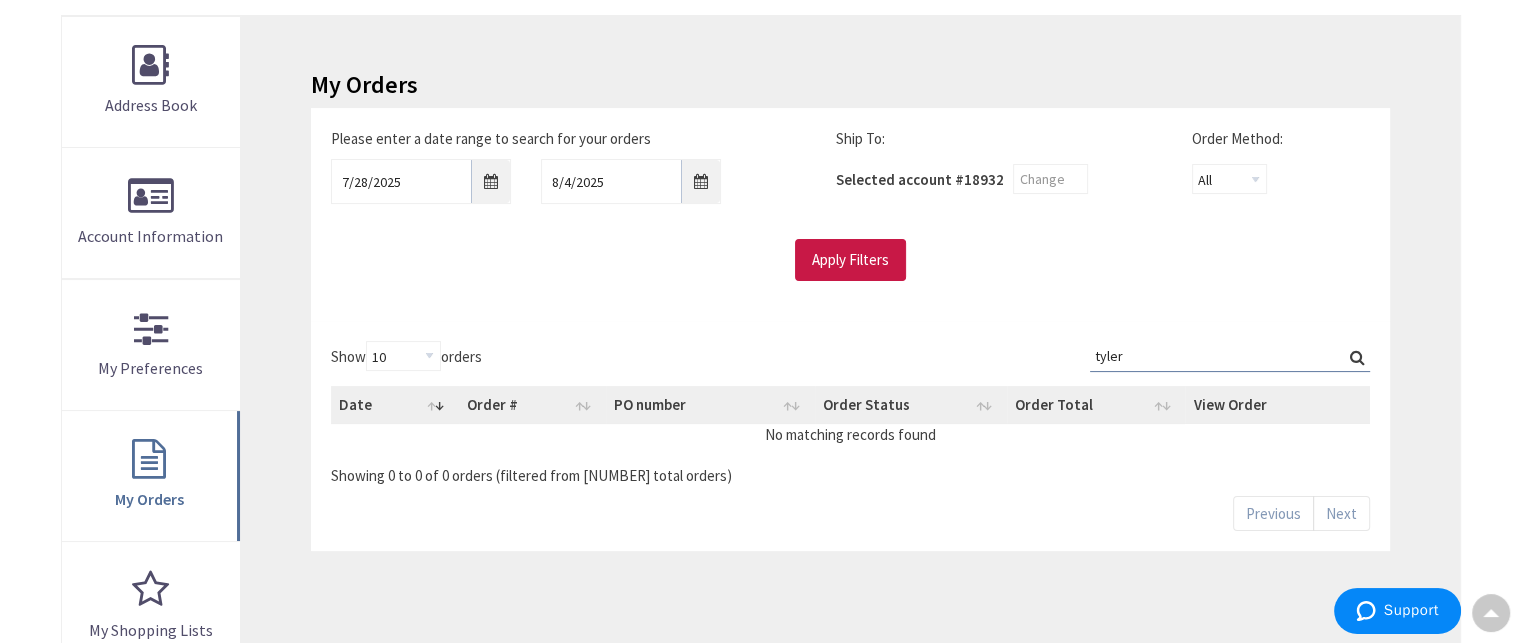 scroll, scrollTop: 281, scrollLeft: 0, axis: vertical 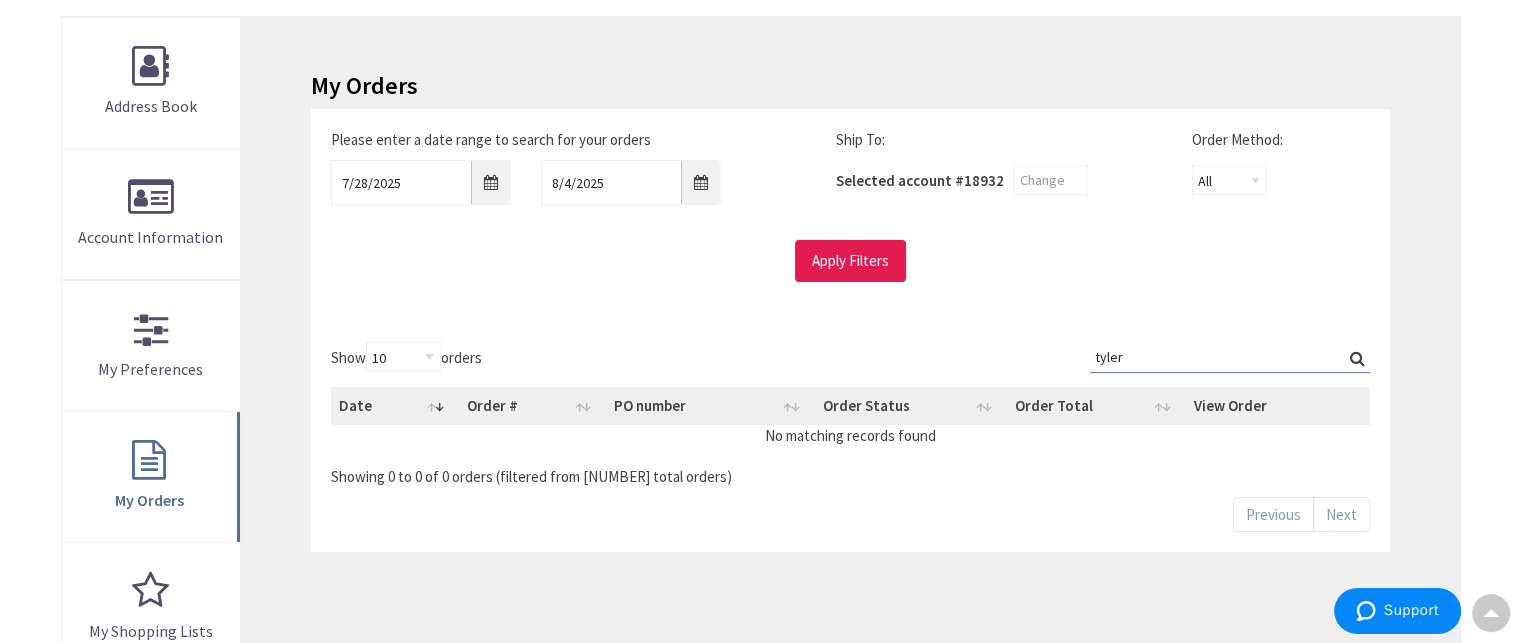 type on "tyler" 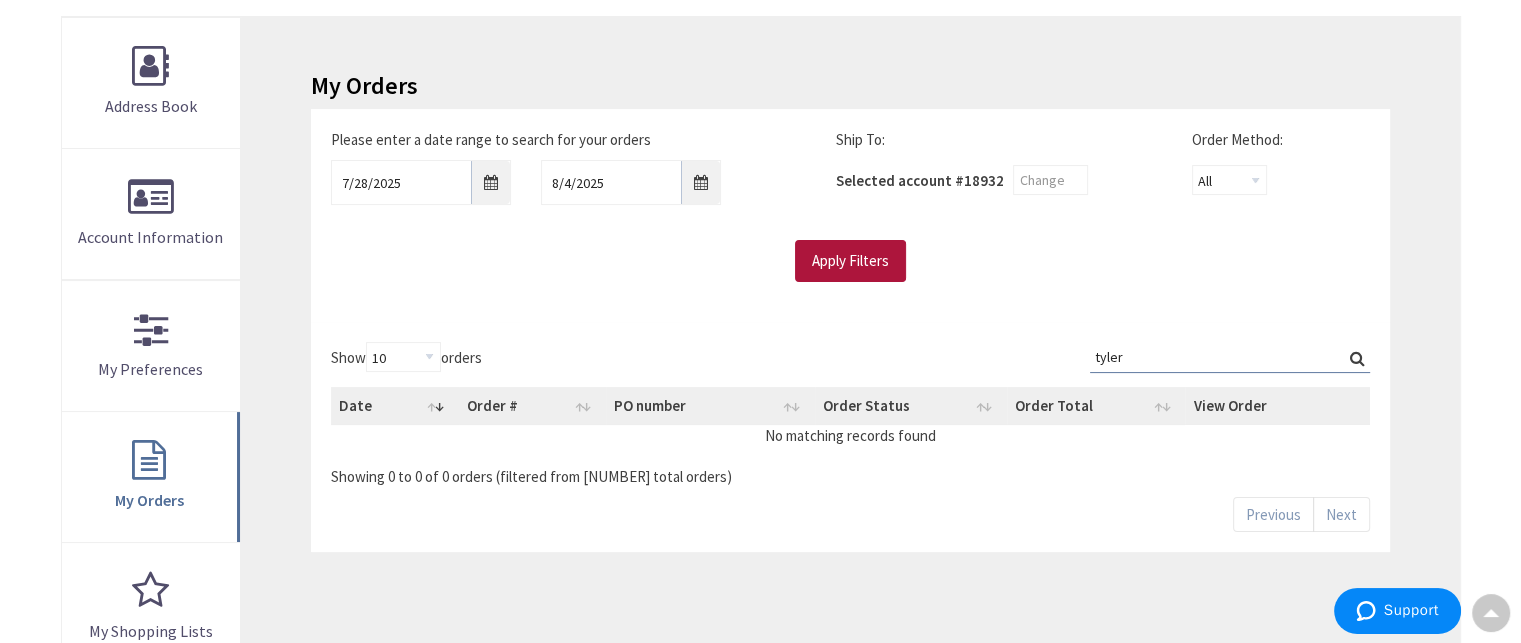 click on "Apply Filters" at bounding box center (850, 261) 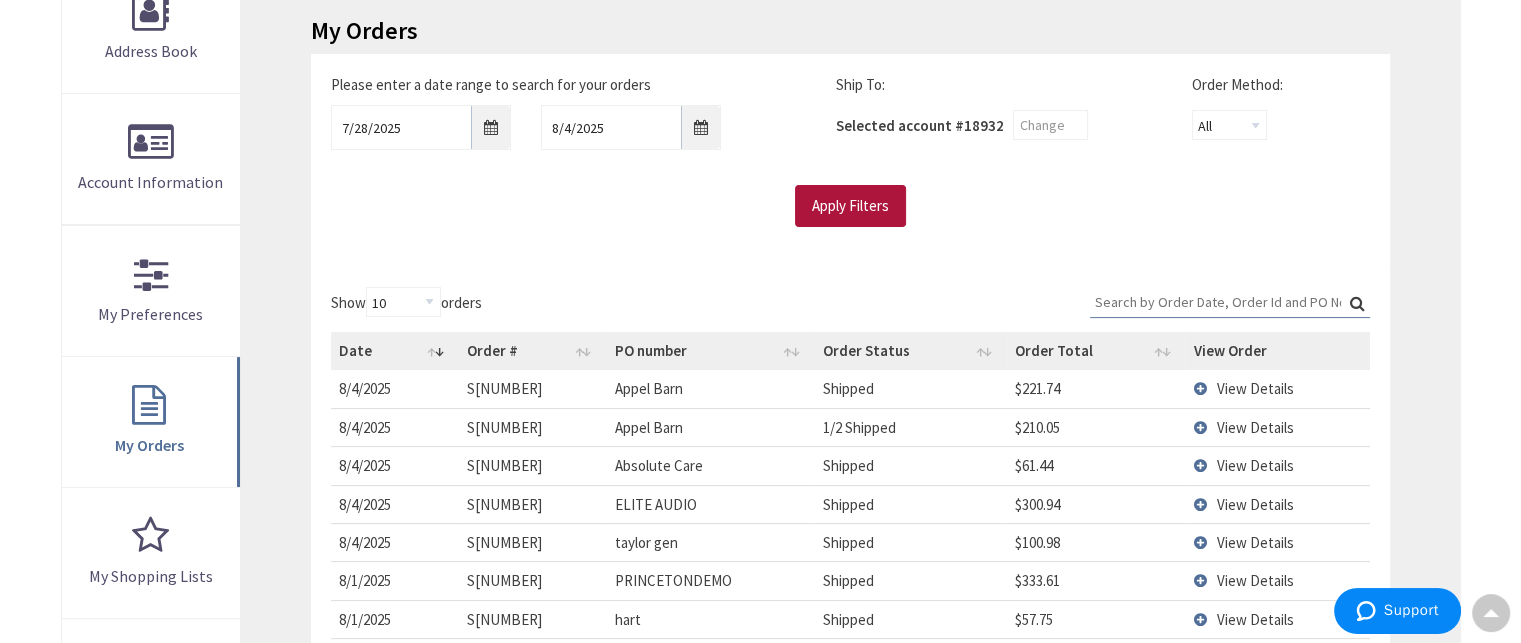 scroll, scrollTop: 313, scrollLeft: 0, axis: vertical 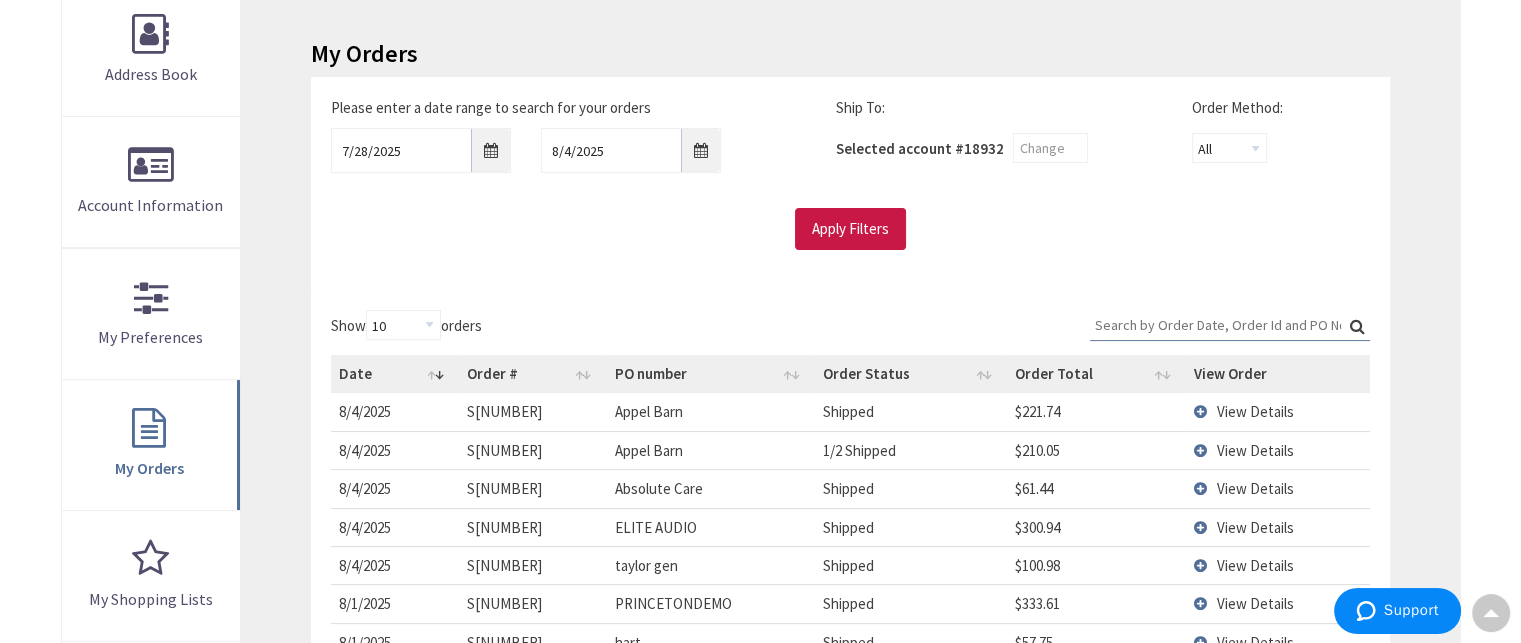 click on "Search:" at bounding box center [1230, 325] 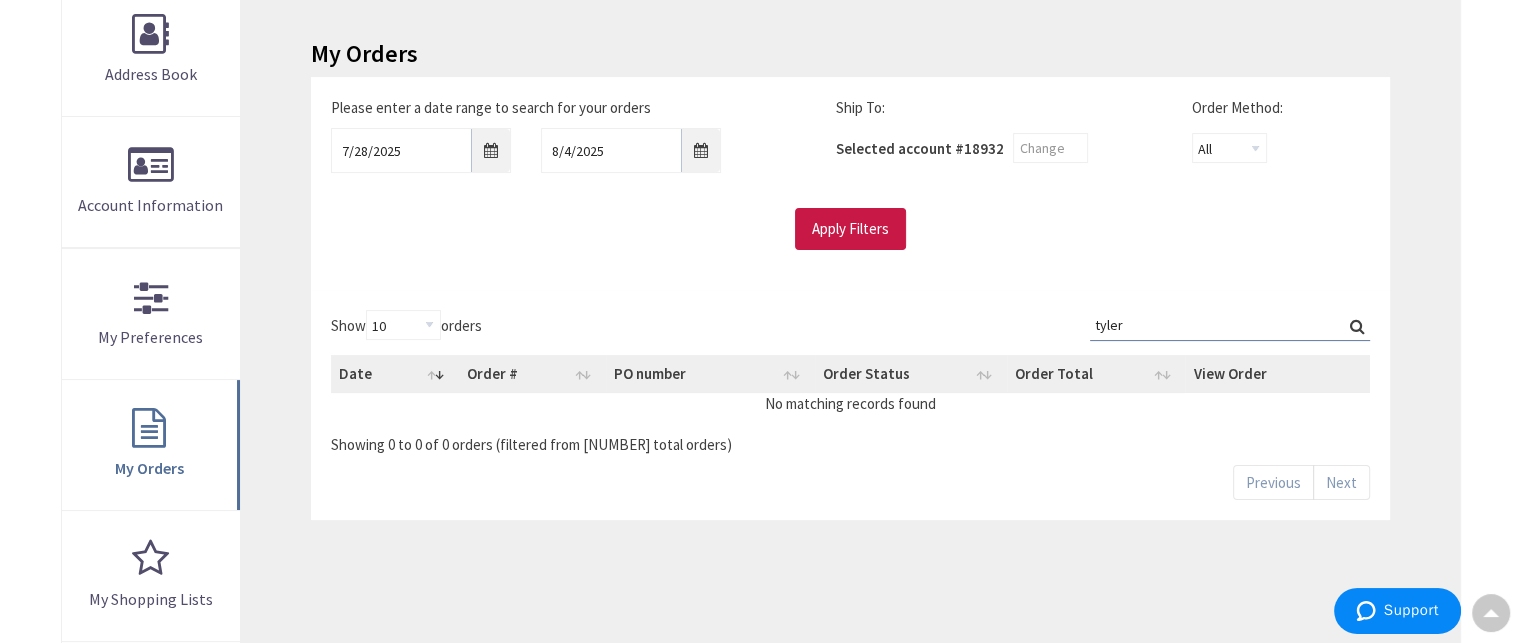 type on "tyler" 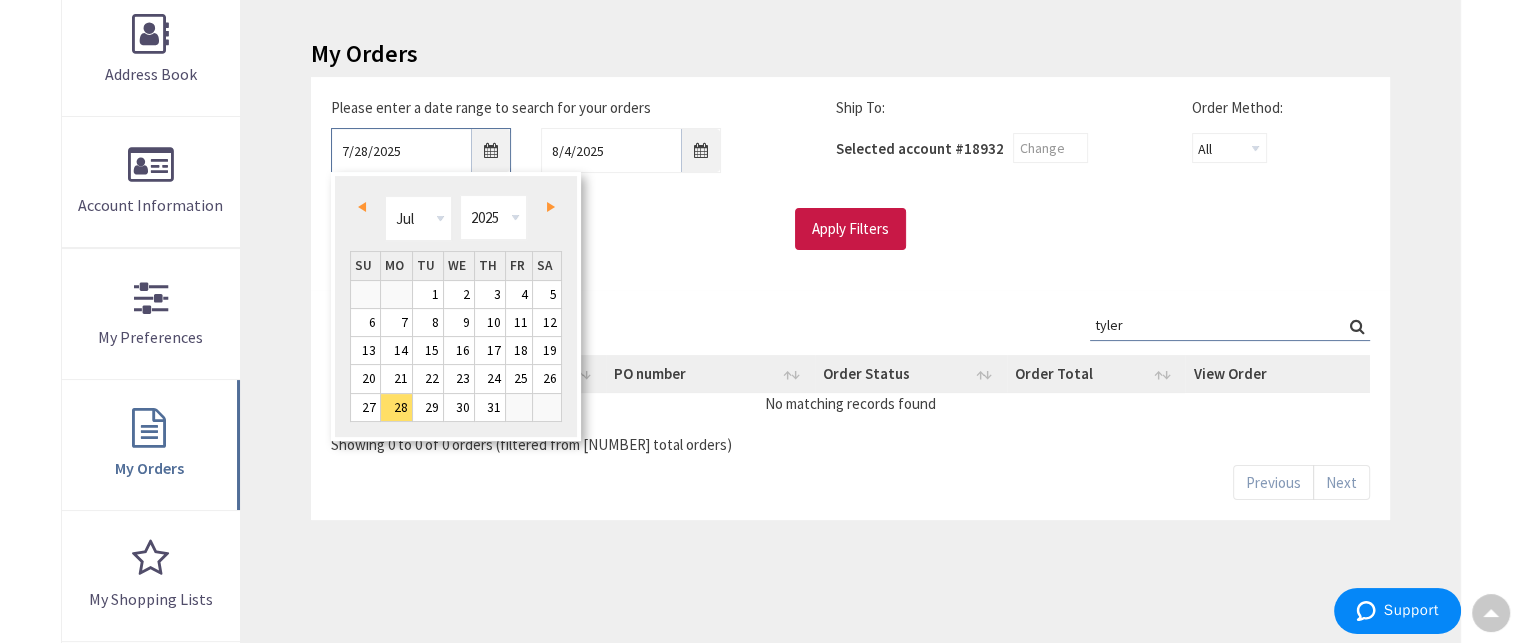 drag, startPoint x: 413, startPoint y: 158, endPoint x: 56, endPoint y: 147, distance: 357.16943 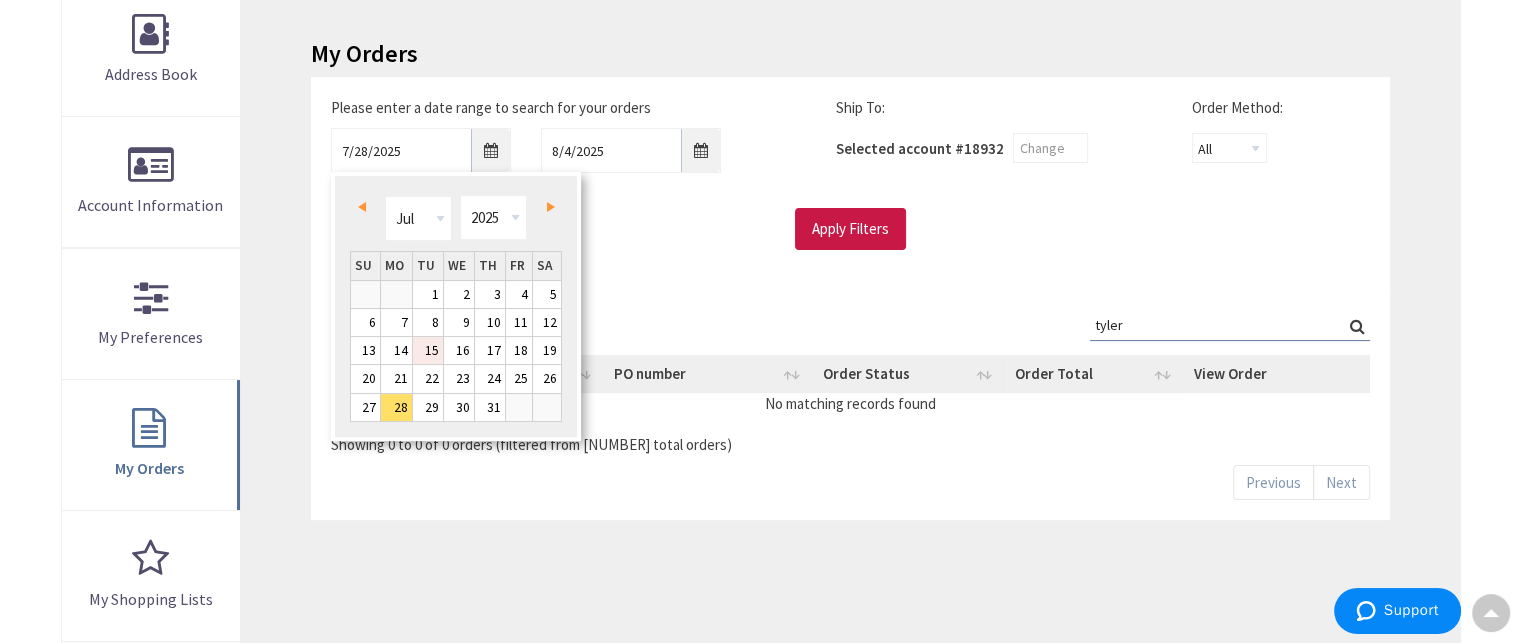 click on "15" at bounding box center [428, 350] 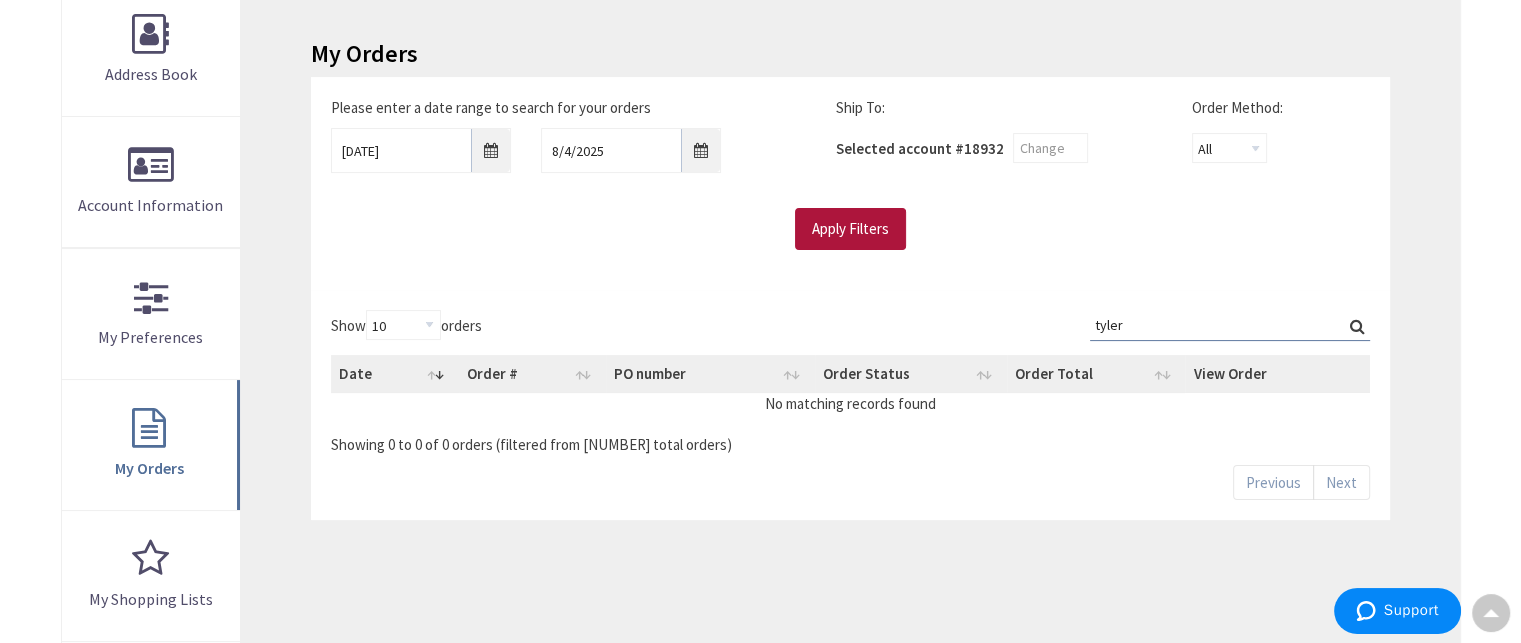 click on "Apply Filters" at bounding box center [850, 229] 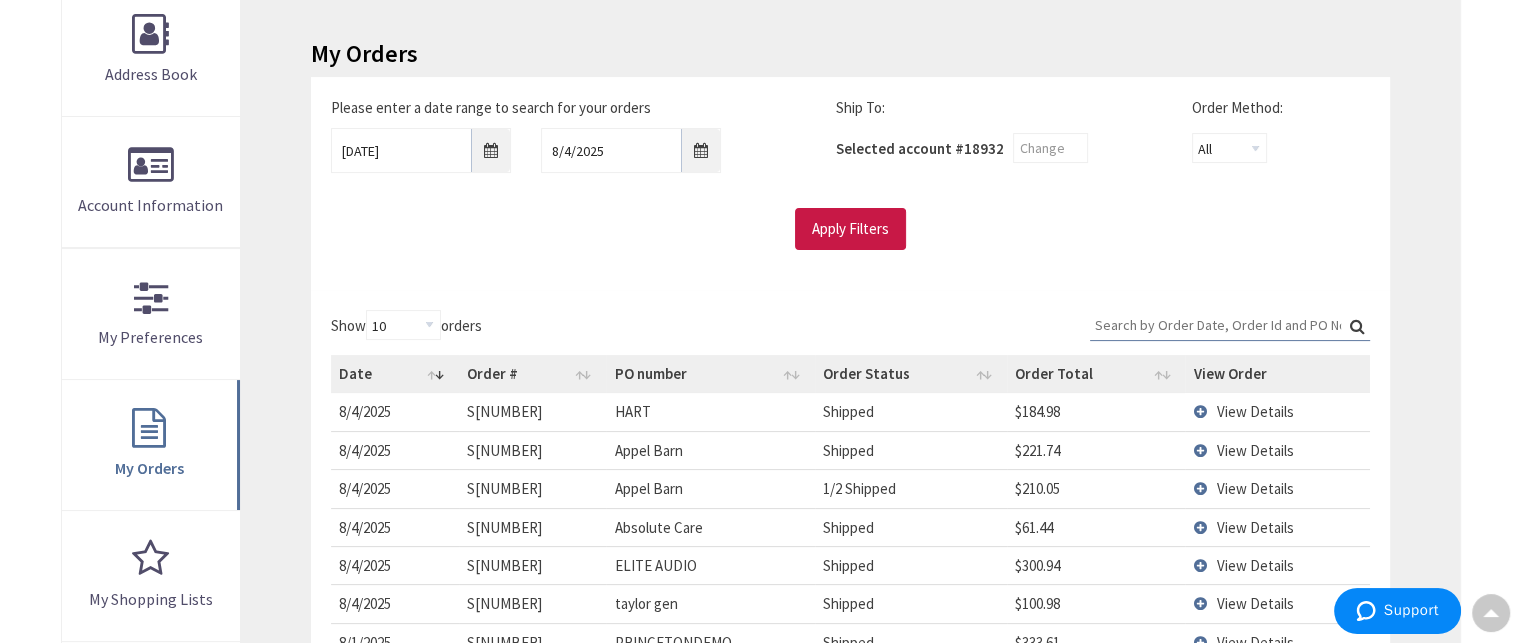 click on "Search:" at bounding box center (1230, 325) 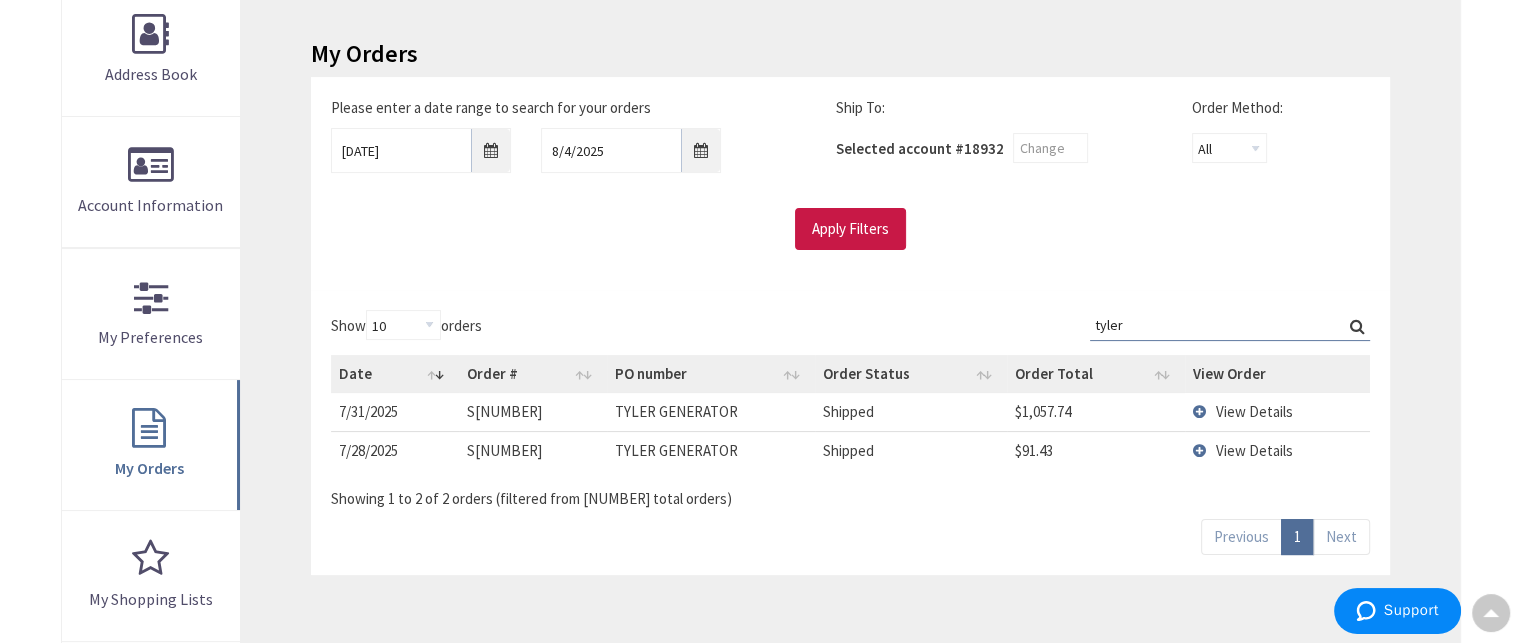 type on "tyler" 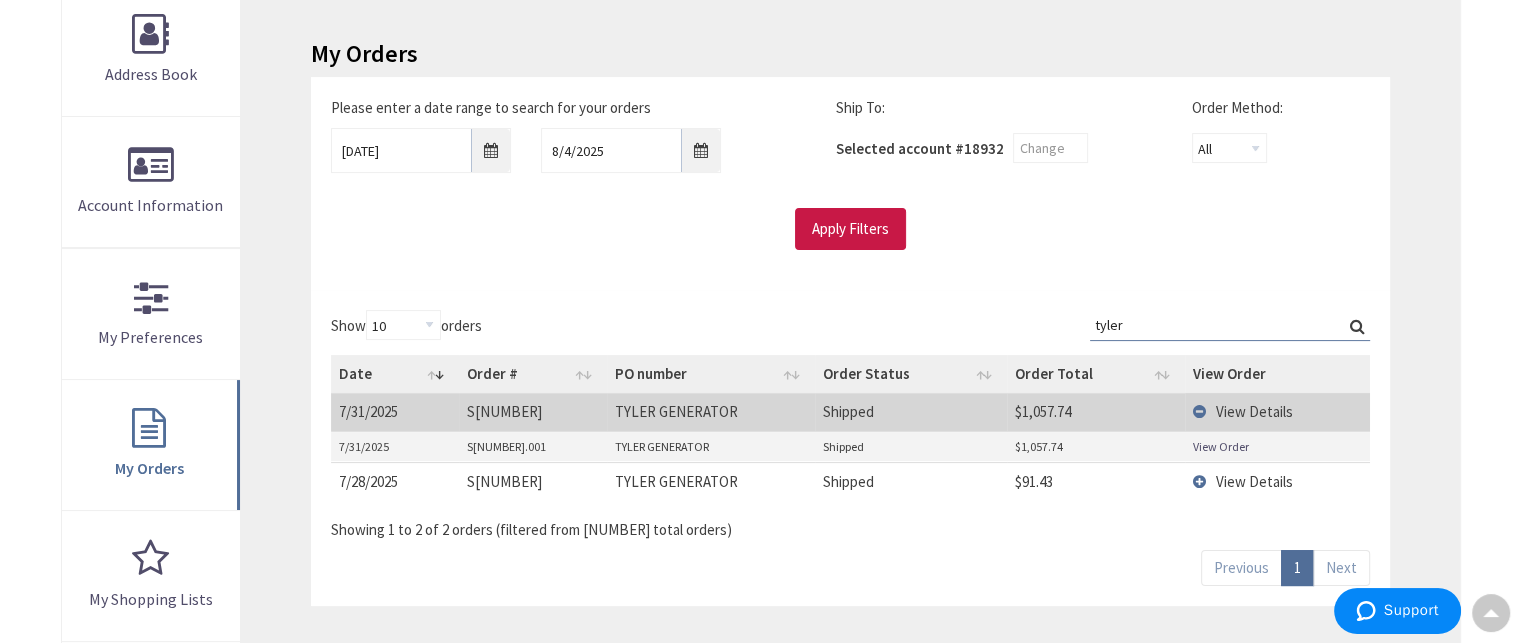 click on "View Order" at bounding box center [1221, 446] 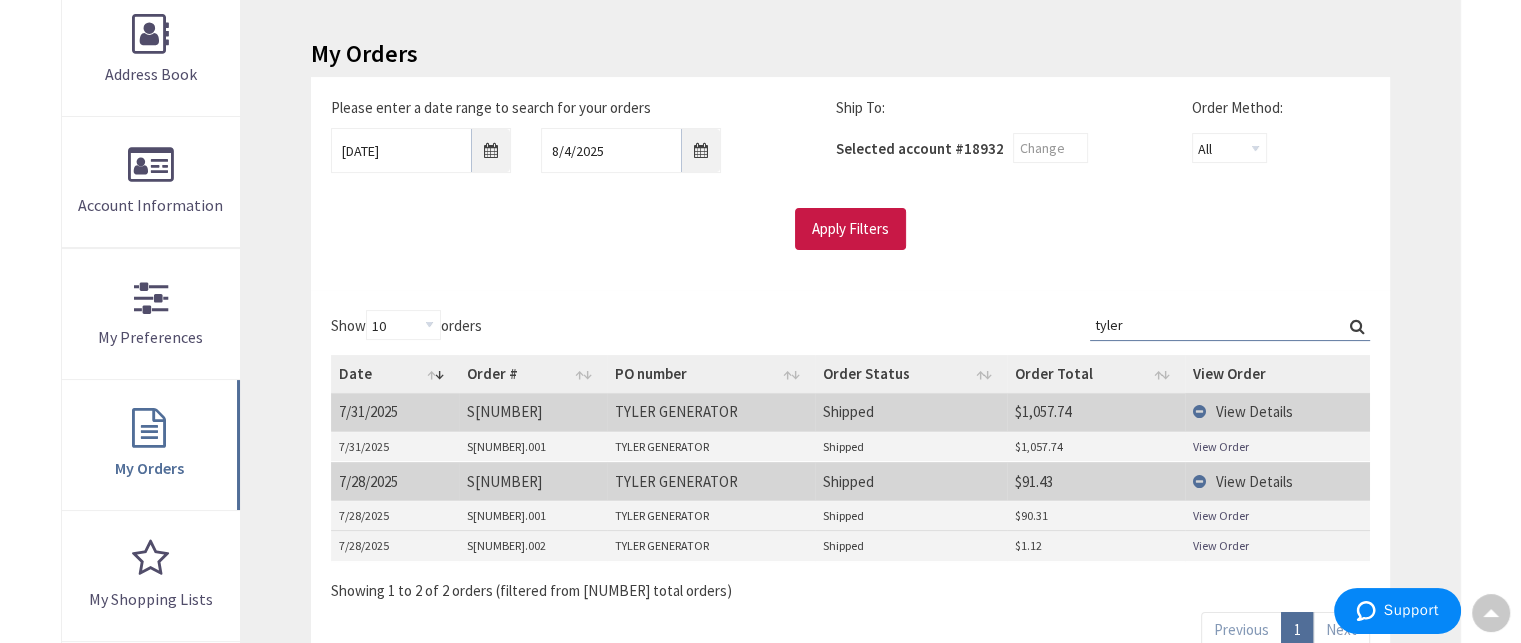 click on "View Order" at bounding box center (1221, 515) 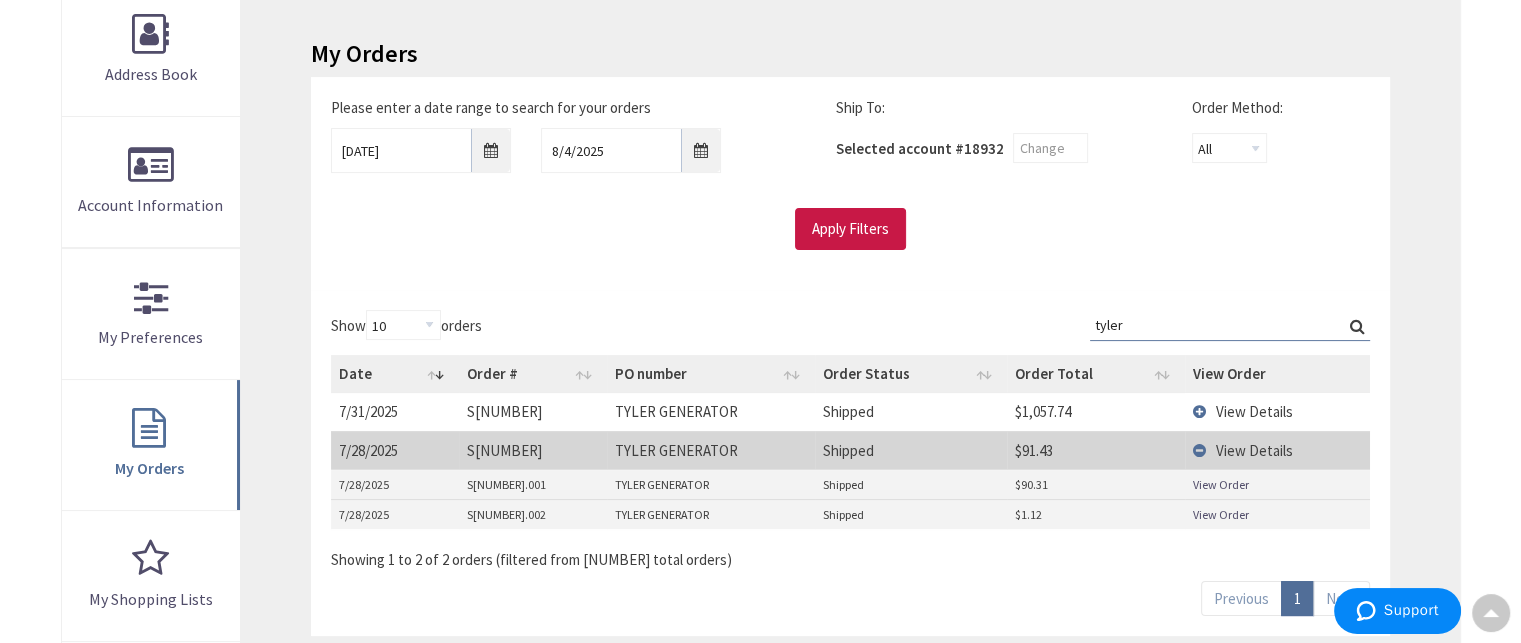click on "View Details" at bounding box center (1277, 450) 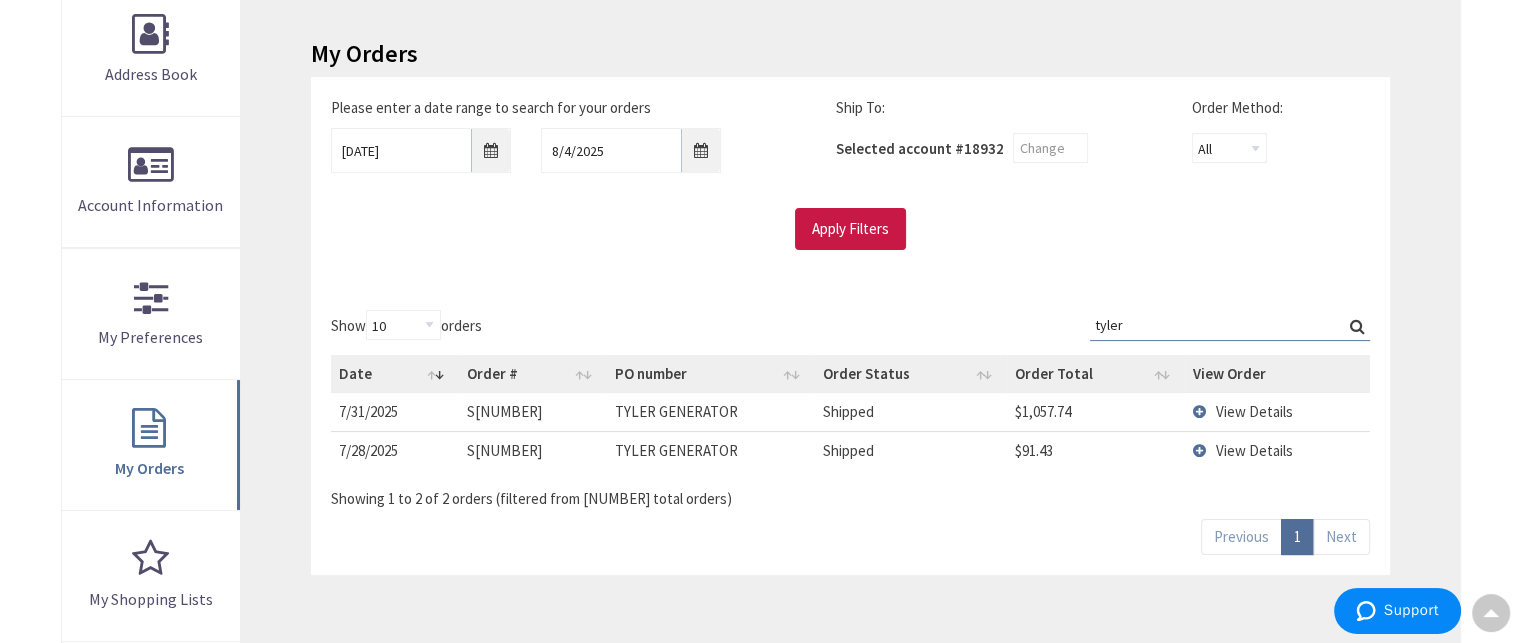 click on "Apply Filters" at bounding box center (850, 229) 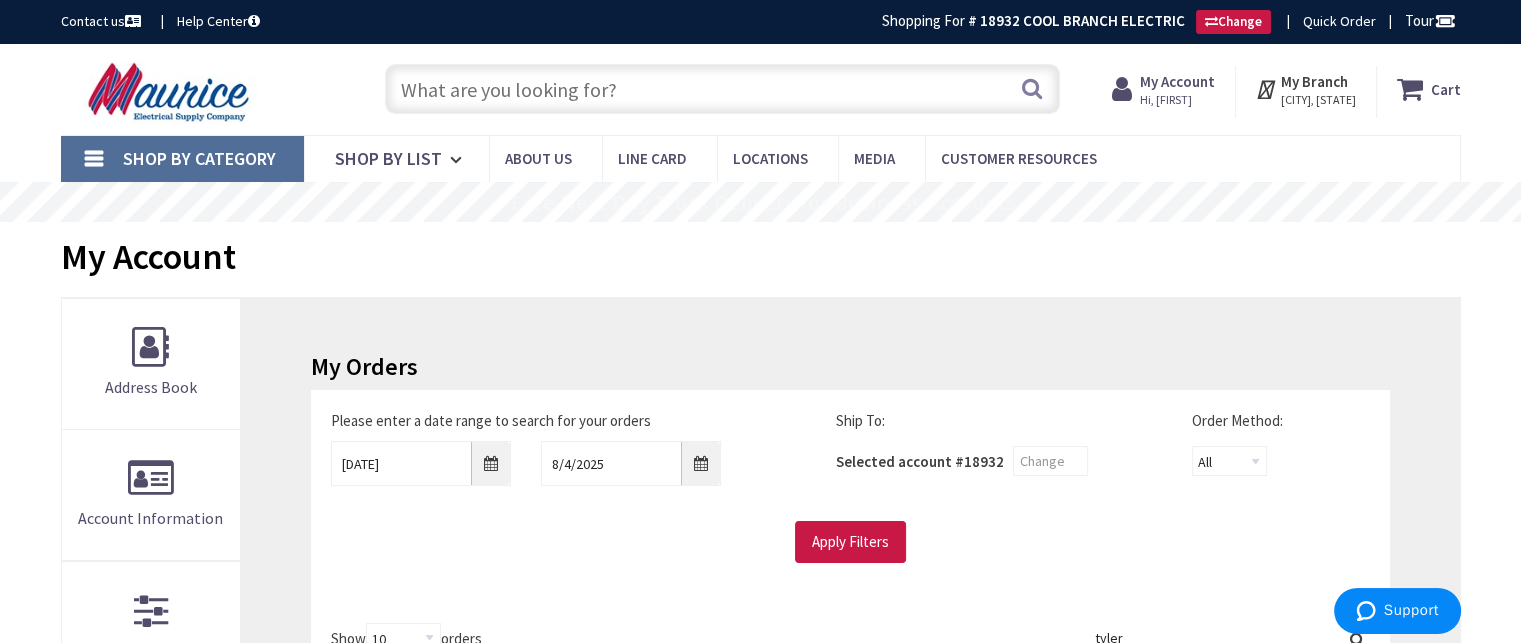 click on "My Account" at bounding box center [1177, 81] 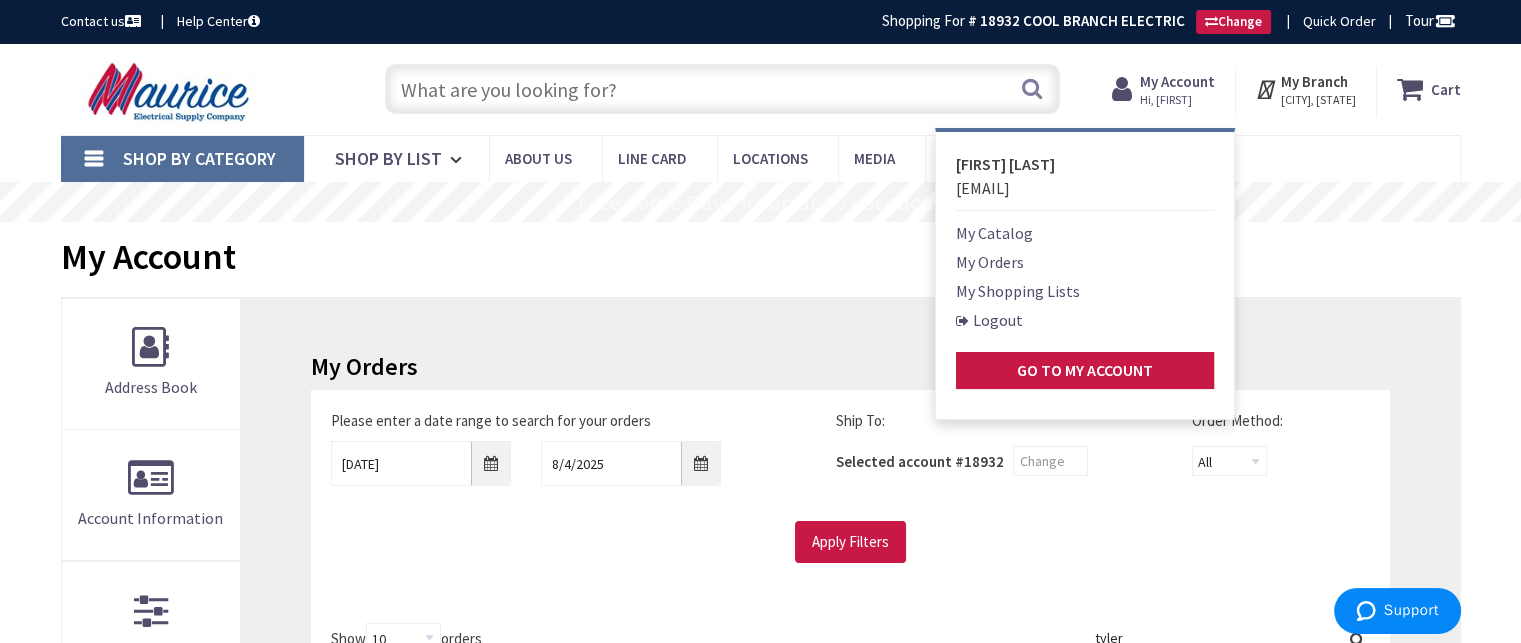 click on "My Orders" at bounding box center (990, 262) 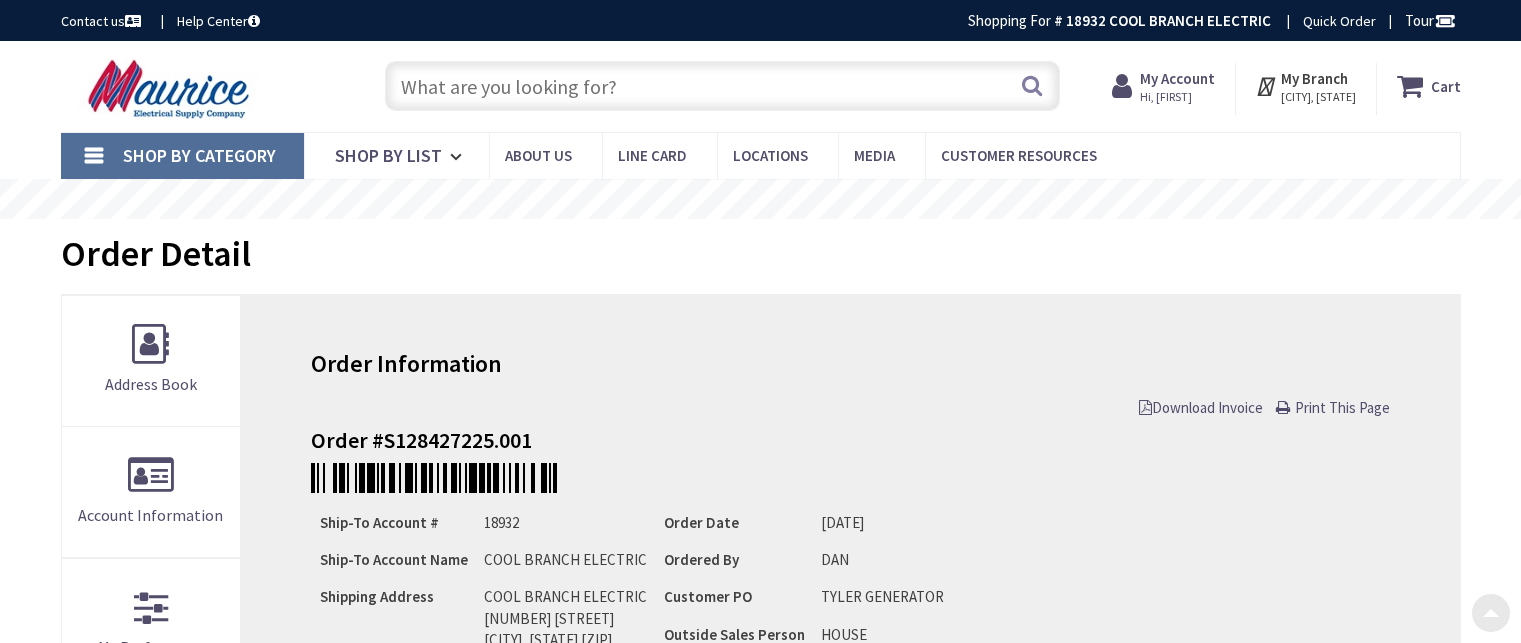 scroll, scrollTop: 723, scrollLeft: 0, axis: vertical 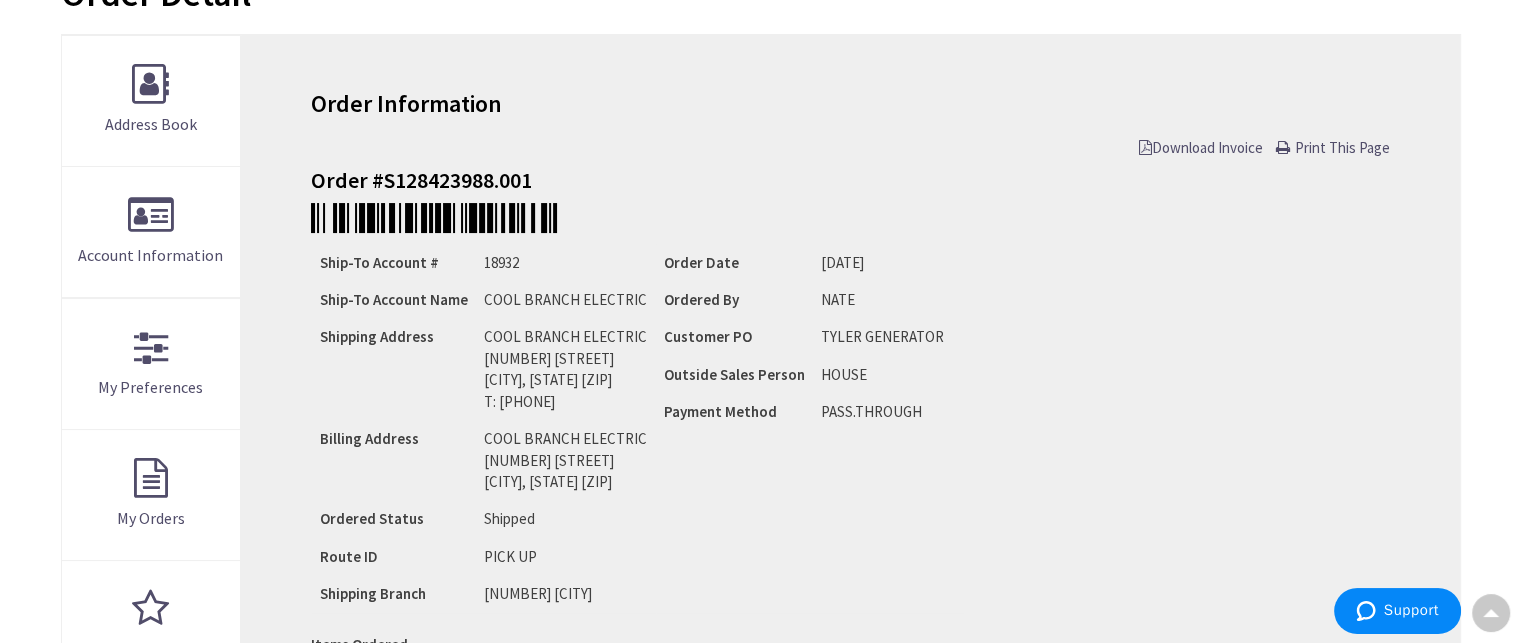 click on "Download Invoice" at bounding box center [1201, 147] 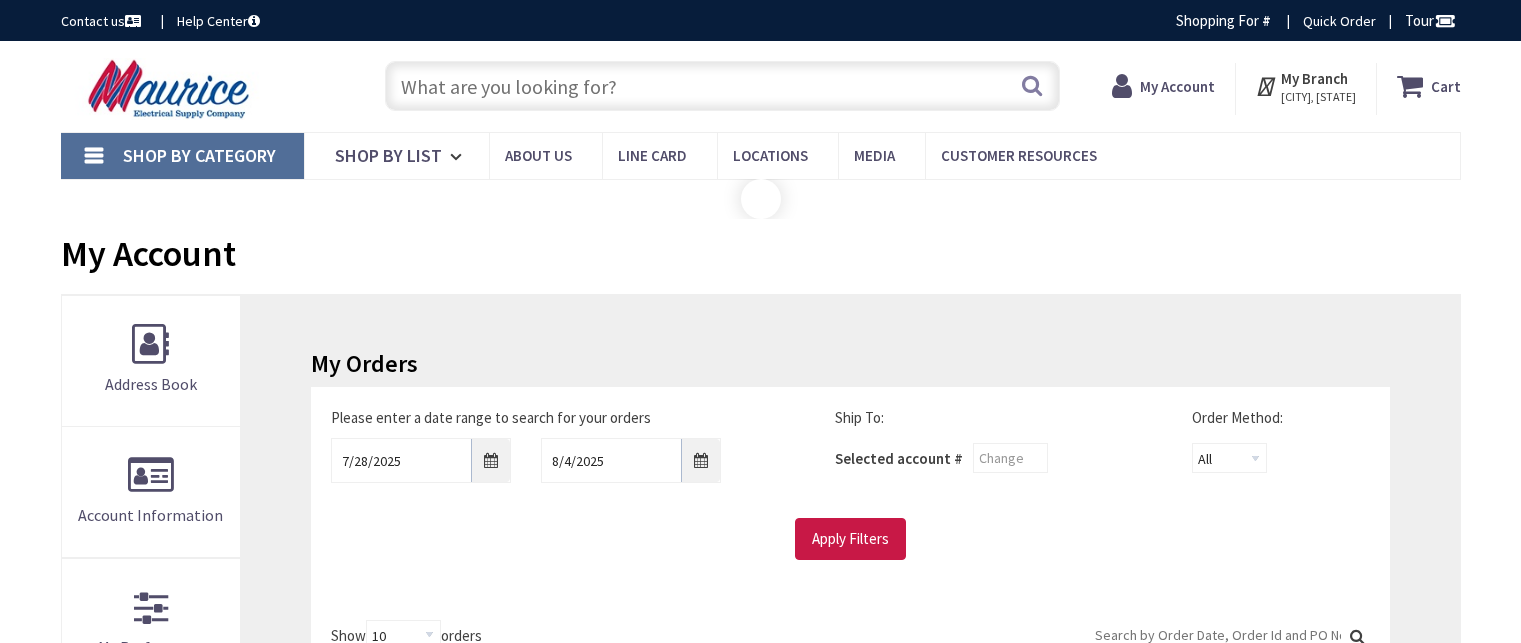 scroll, scrollTop: 0, scrollLeft: 0, axis: both 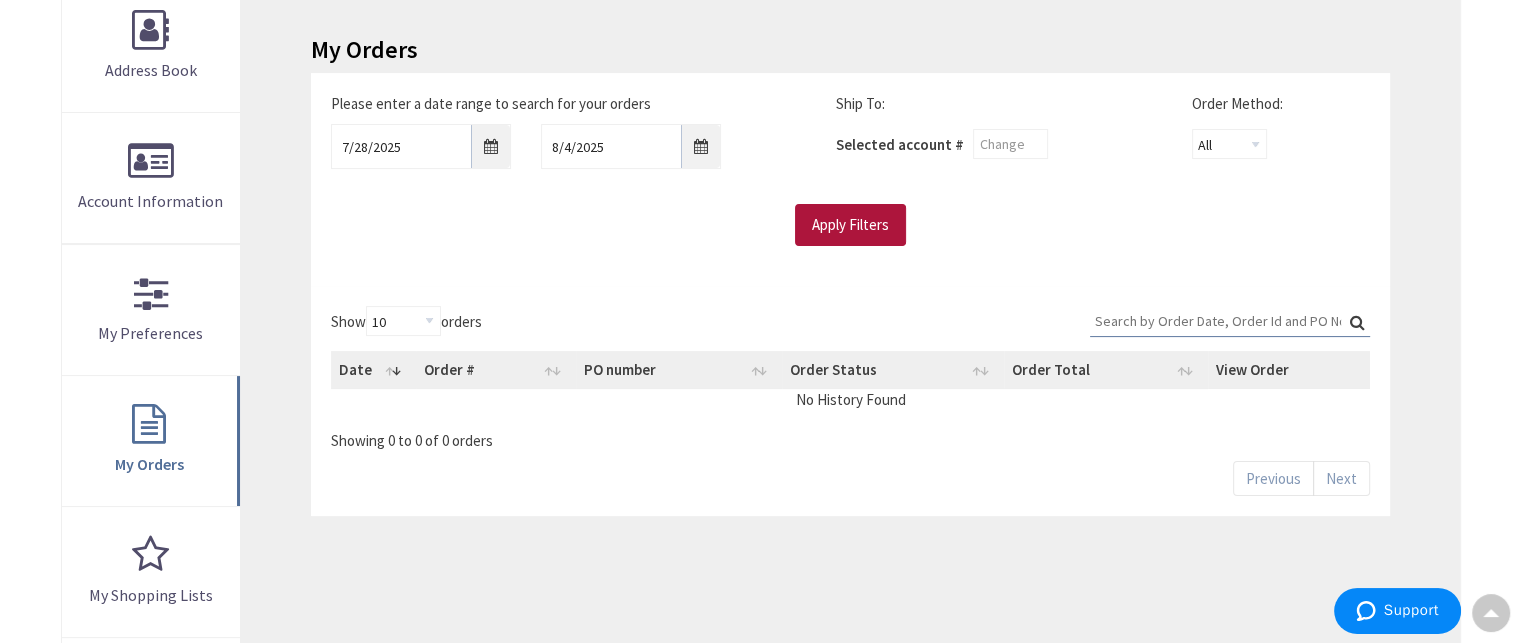 click on "Apply Filters" at bounding box center [850, 225] 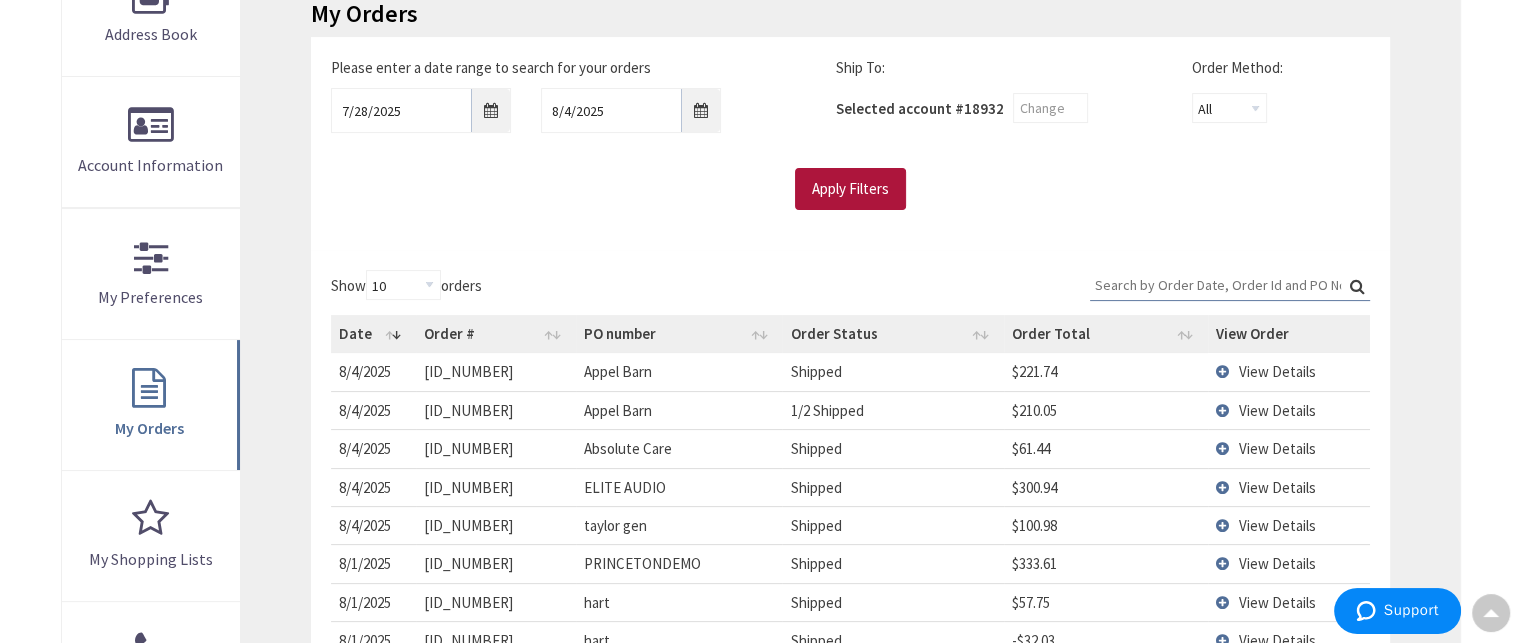 scroll, scrollTop: 352, scrollLeft: 0, axis: vertical 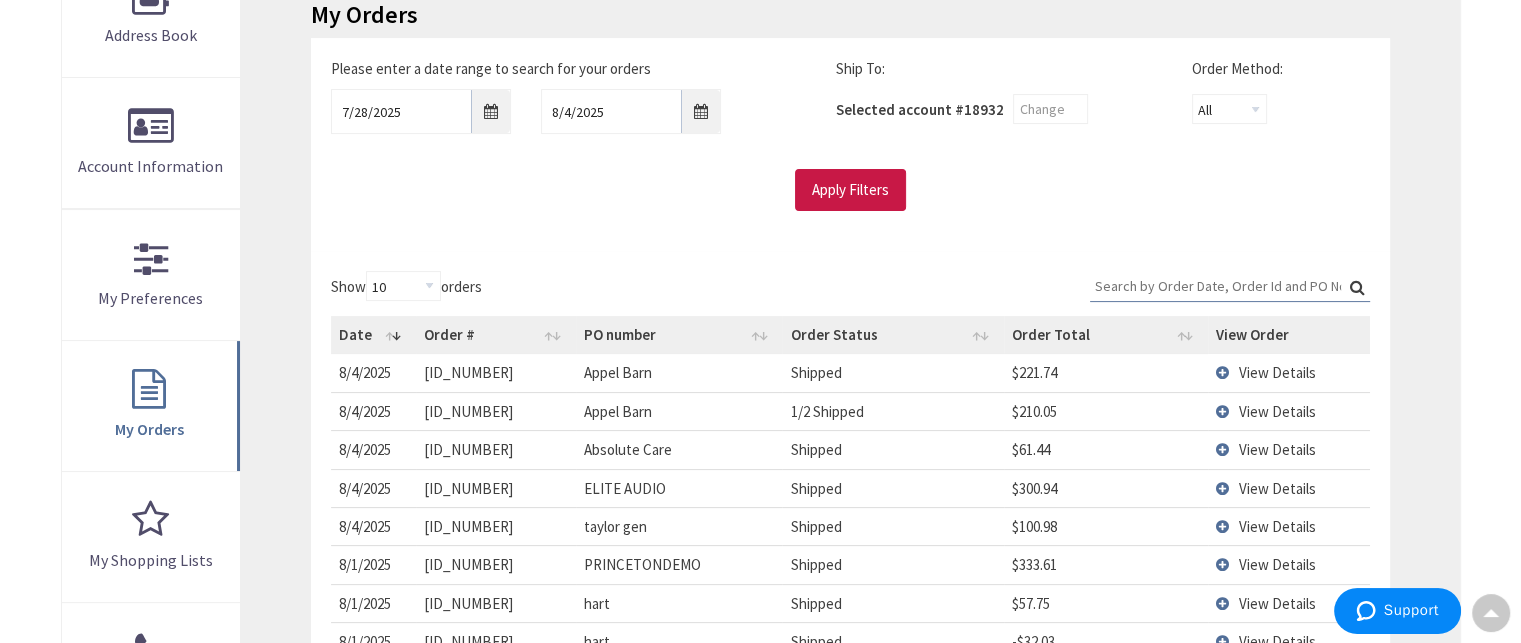 click on "View Details" at bounding box center (1277, 526) 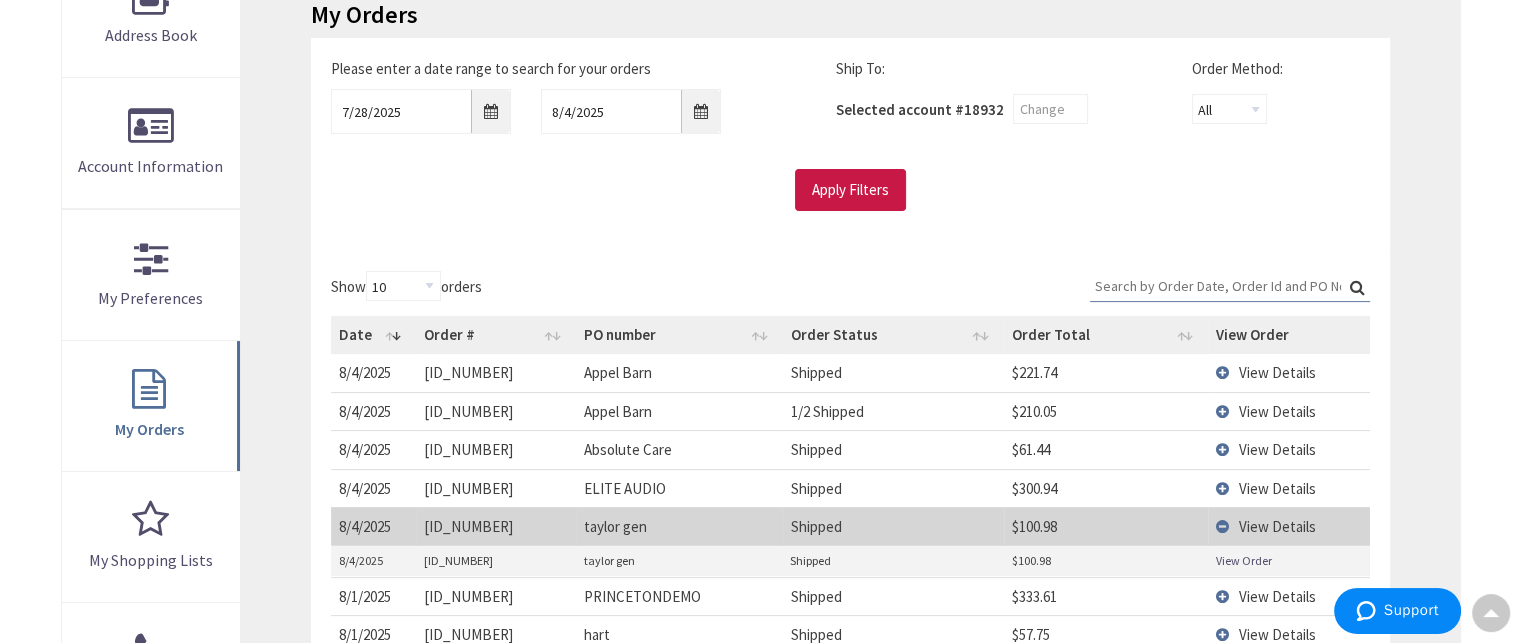 click on "View Order" at bounding box center [1244, 560] 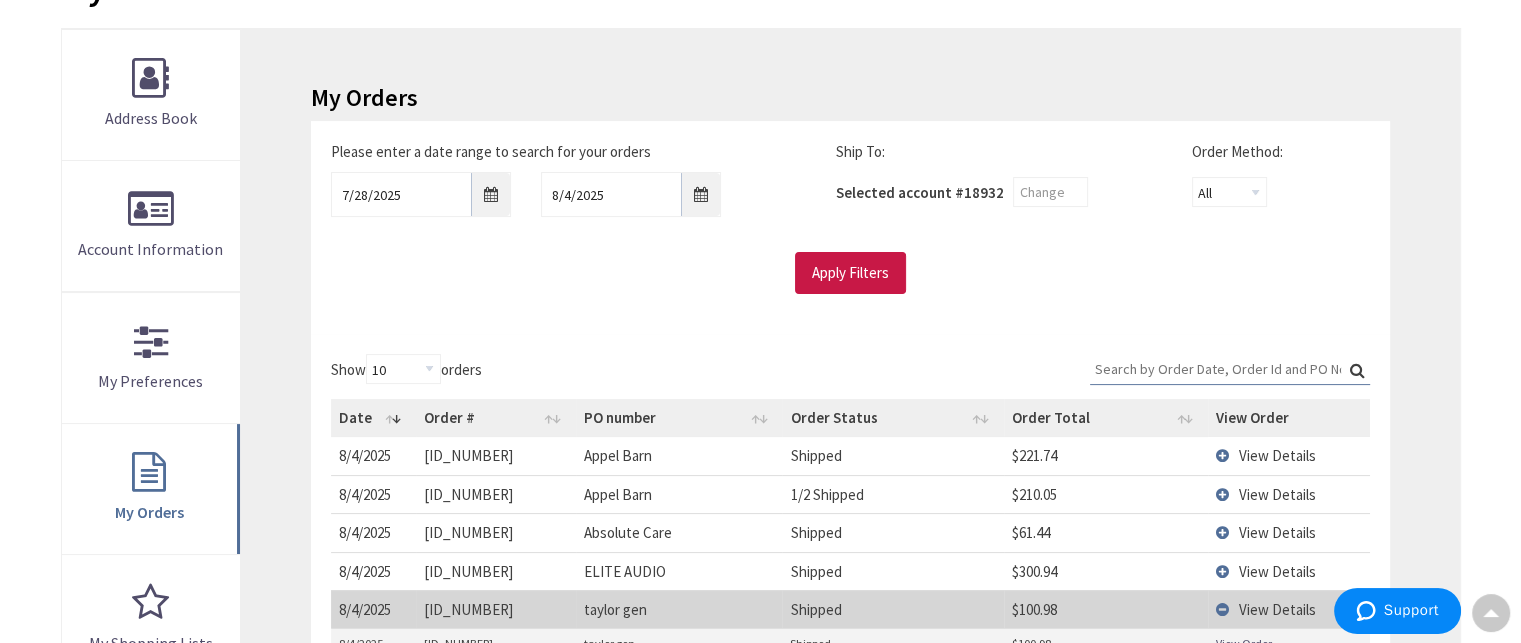 scroll, scrollTop: 268, scrollLeft: 0, axis: vertical 